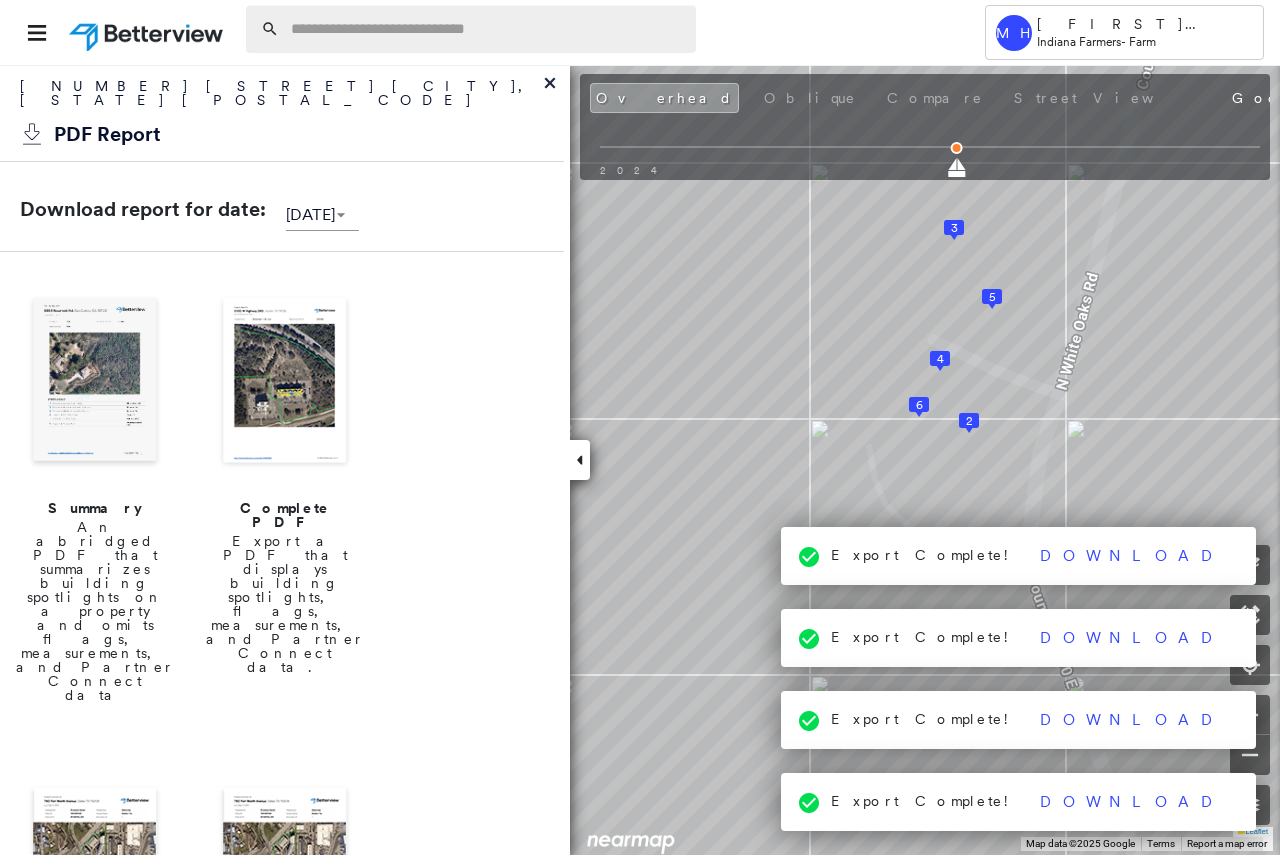 scroll, scrollTop: 0, scrollLeft: 0, axis: both 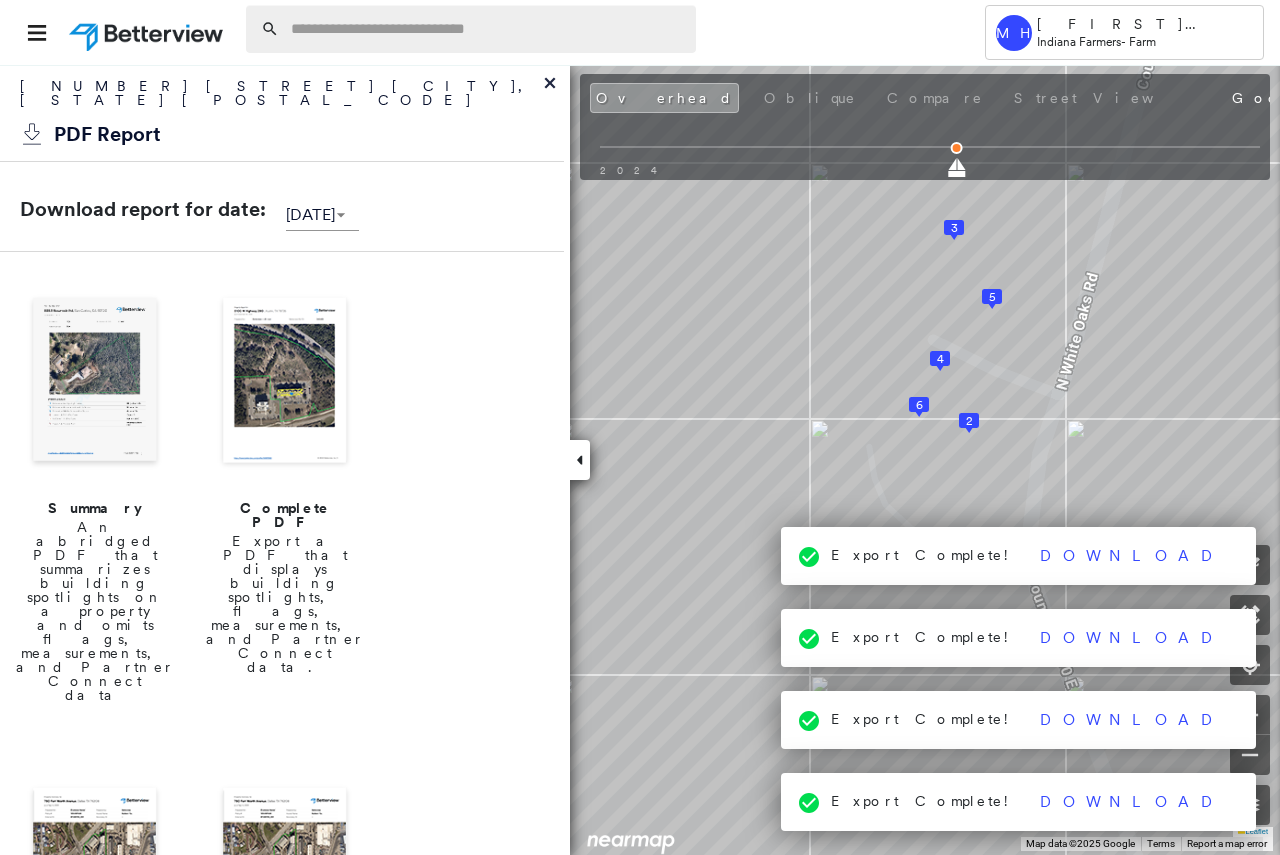click at bounding box center (487, 29) 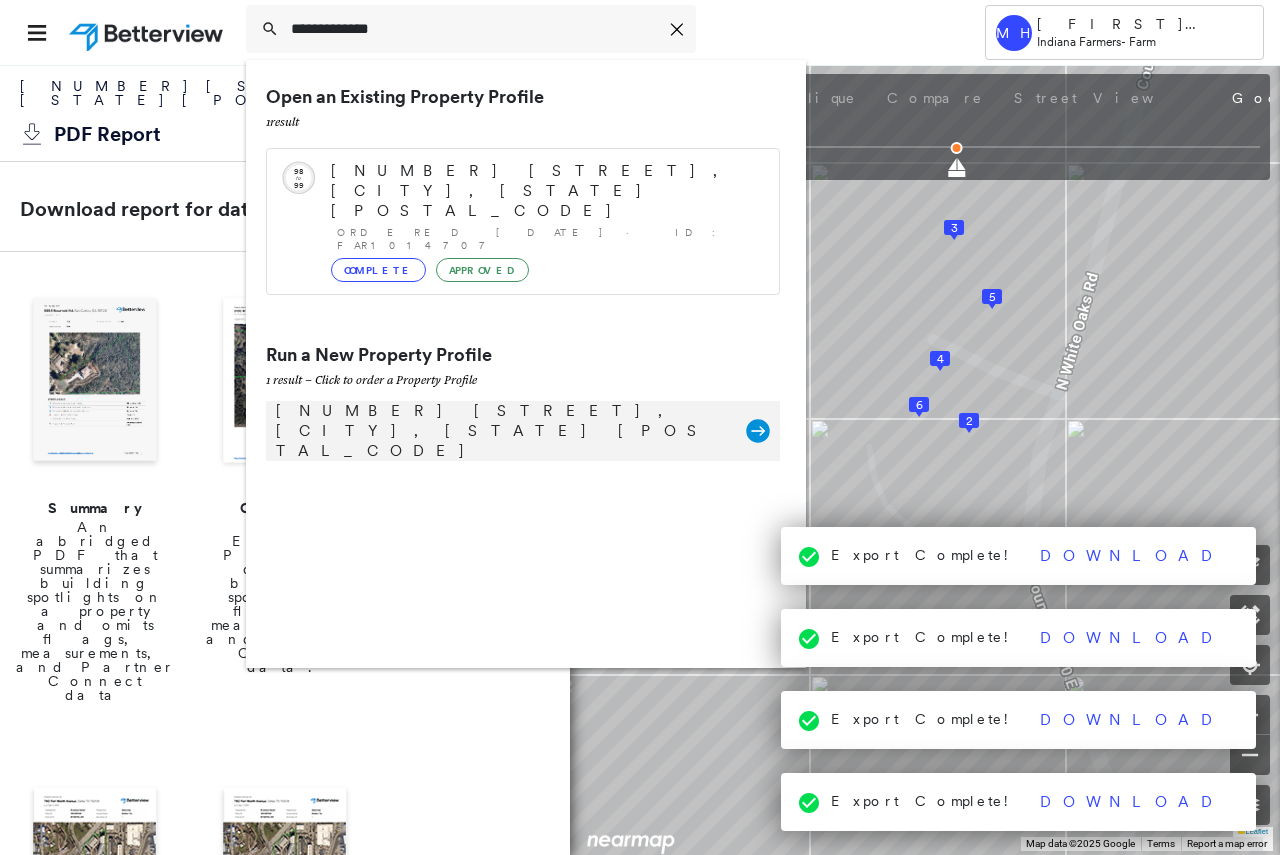type on "**********" 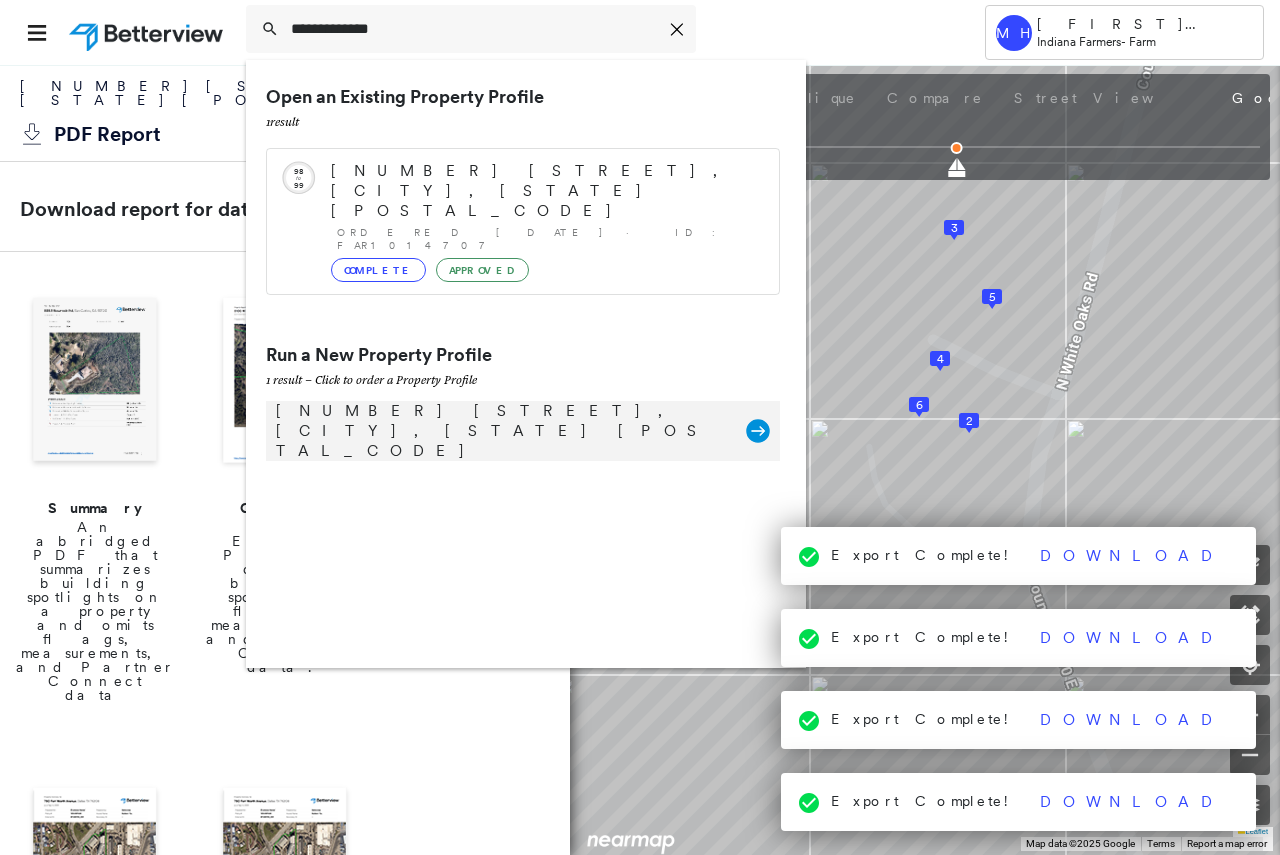 click on "[NUMBER] [STREET], [CITY], [STATE] [POSTAL_CODE] Group Created with Sketch." at bounding box center [523, 431] 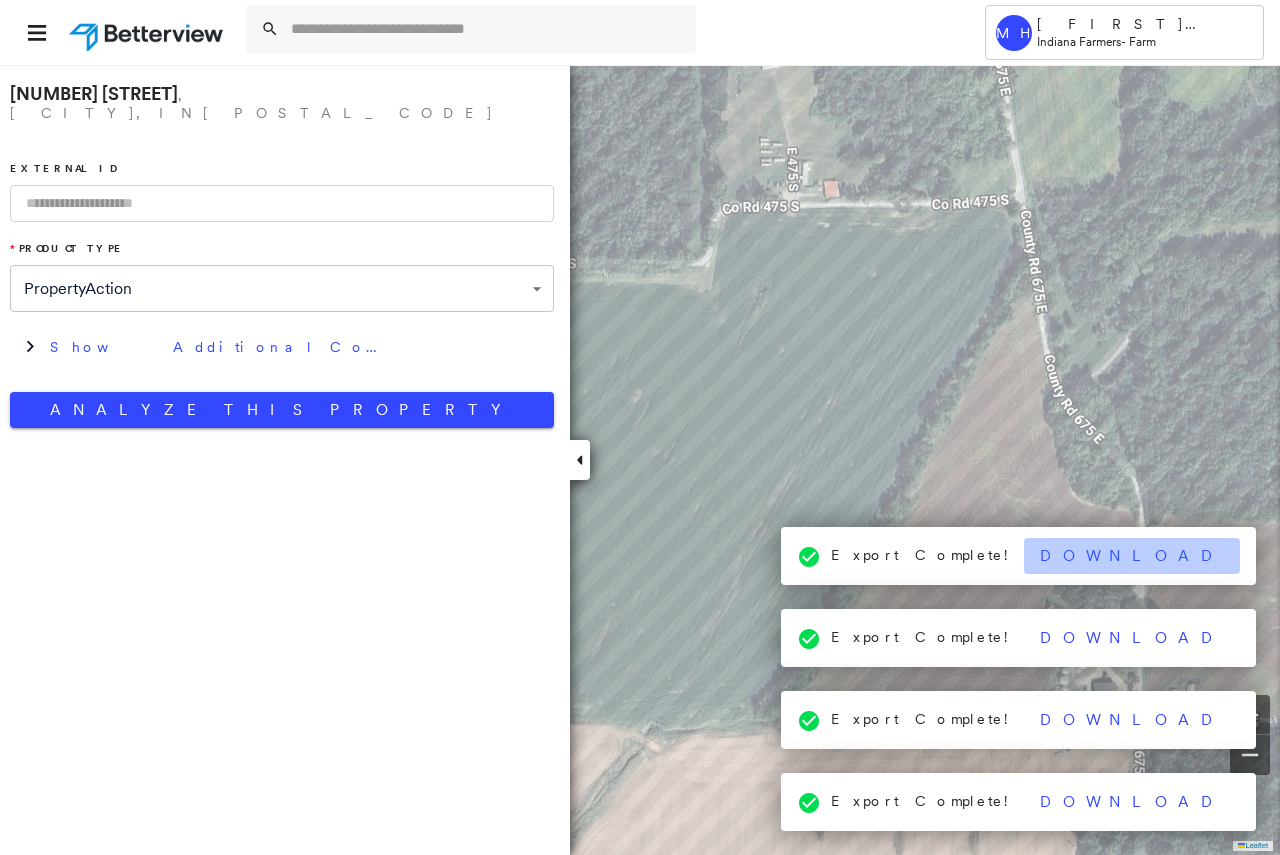 click on "Download" at bounding box center (1132, 556) 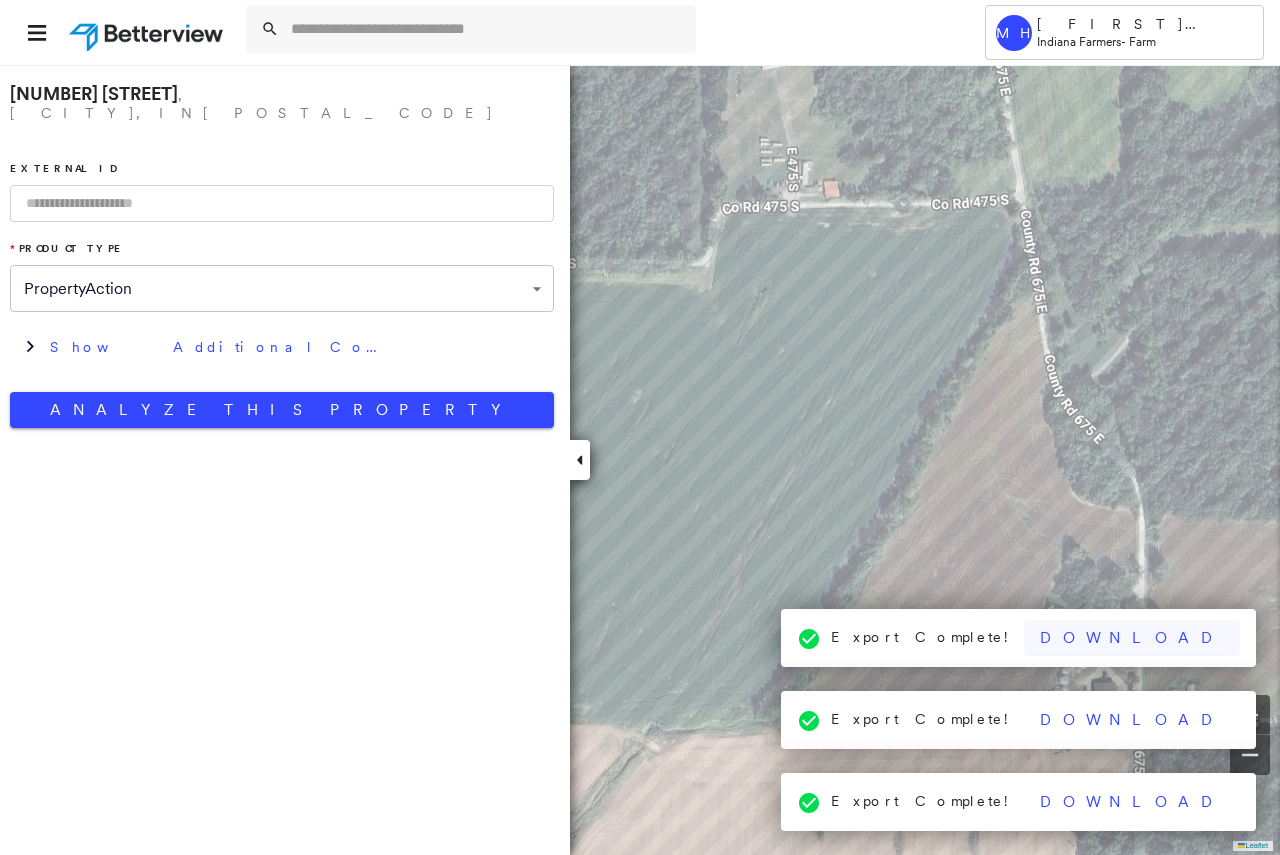 click on "Download" at bounding box center (1132, 638) 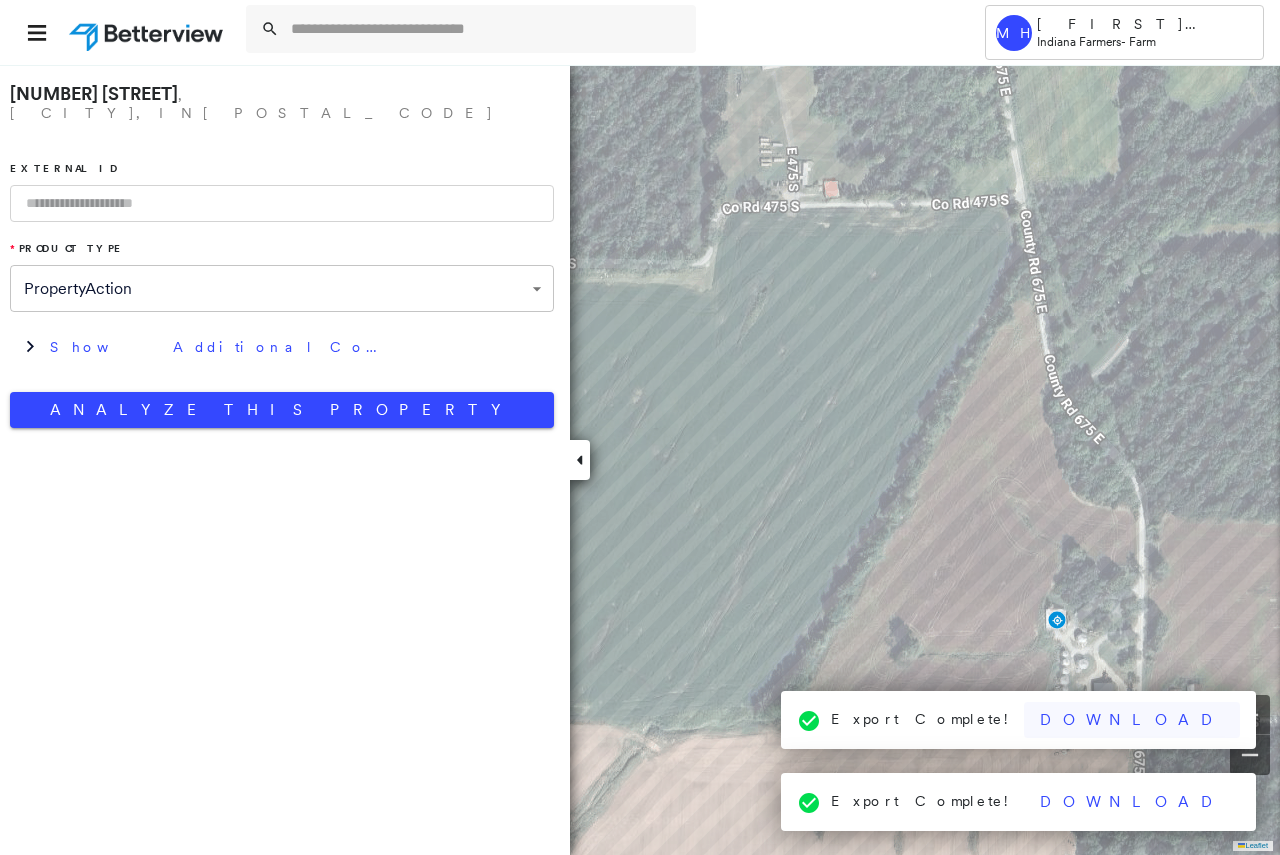 click on "Download" at bounding box center (1132, 720) 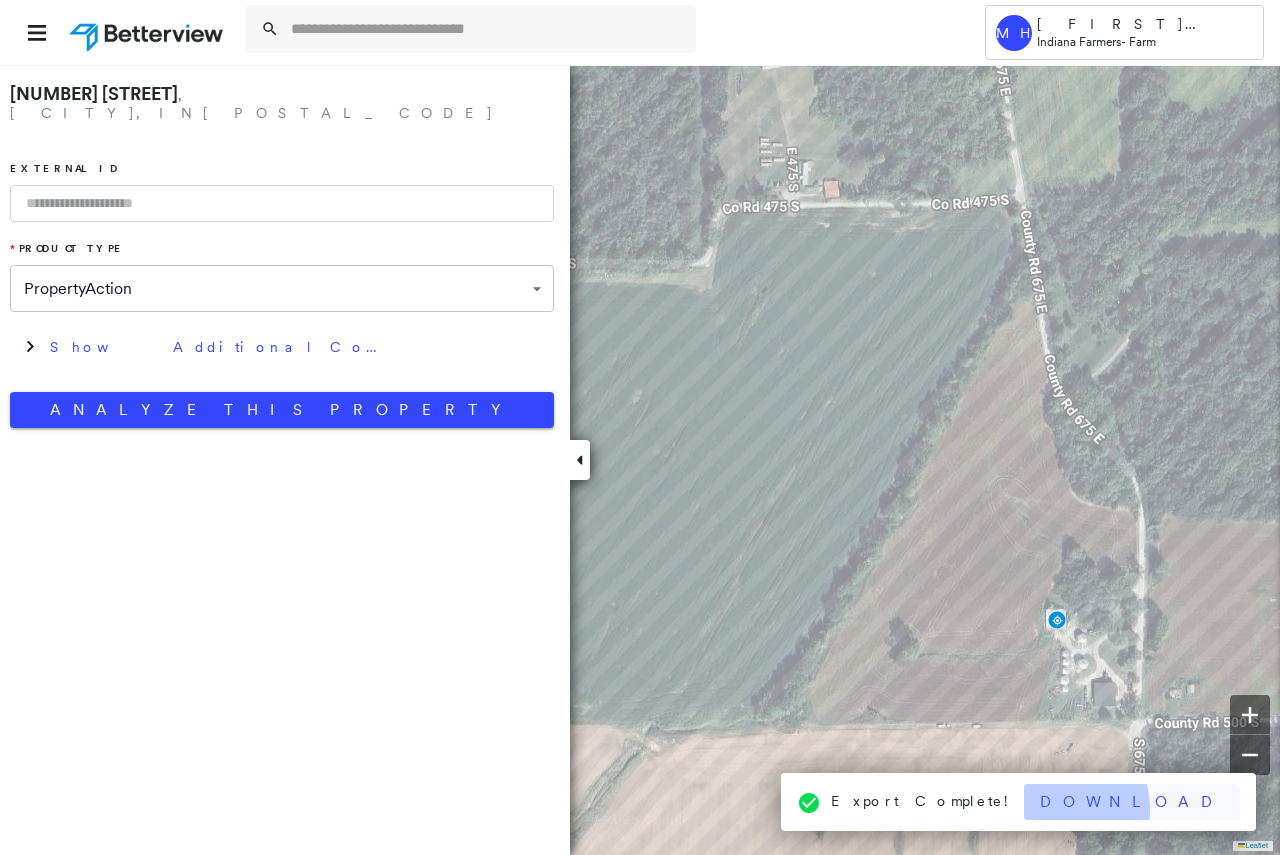 click on "Download" at bounding box center [1132, 802] 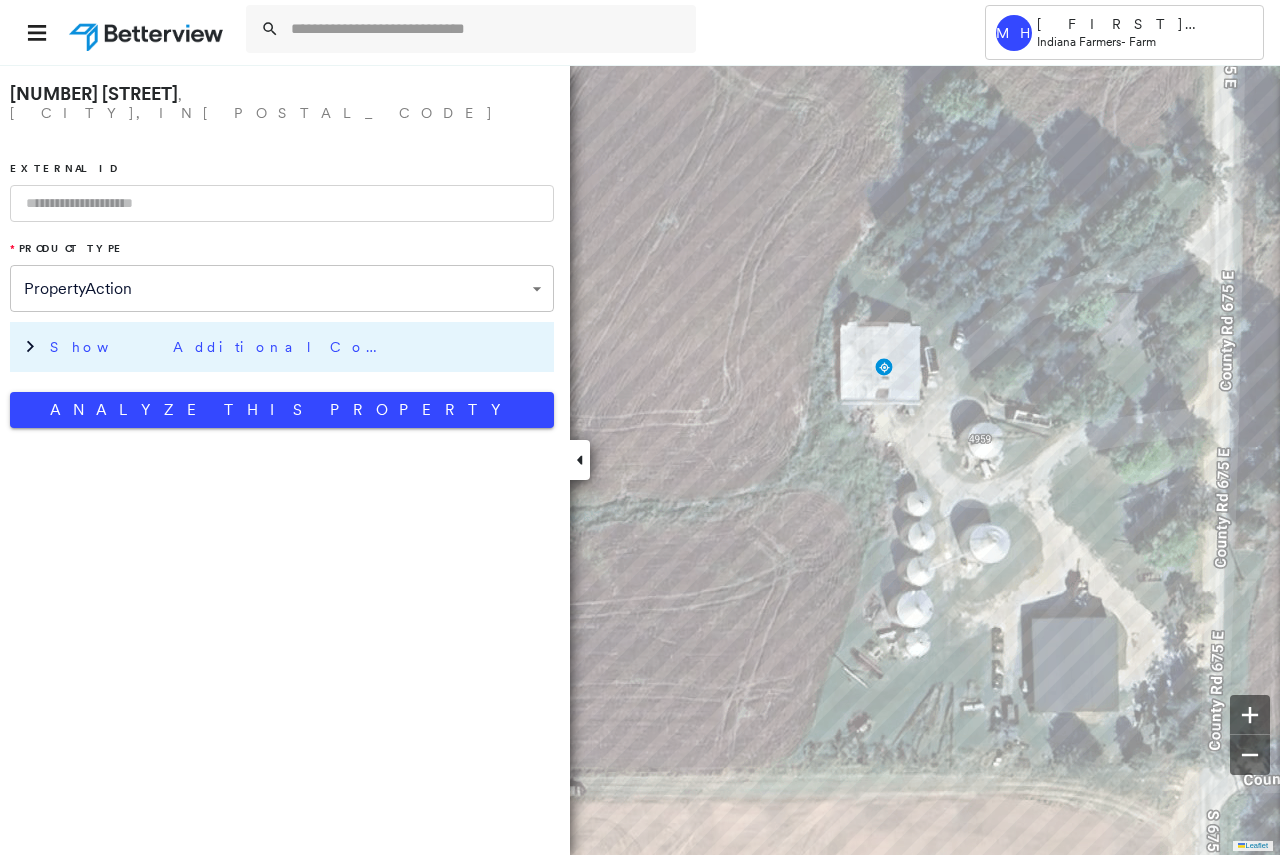 click on "Show Additional Company Data" at bounding box center [297, 347] 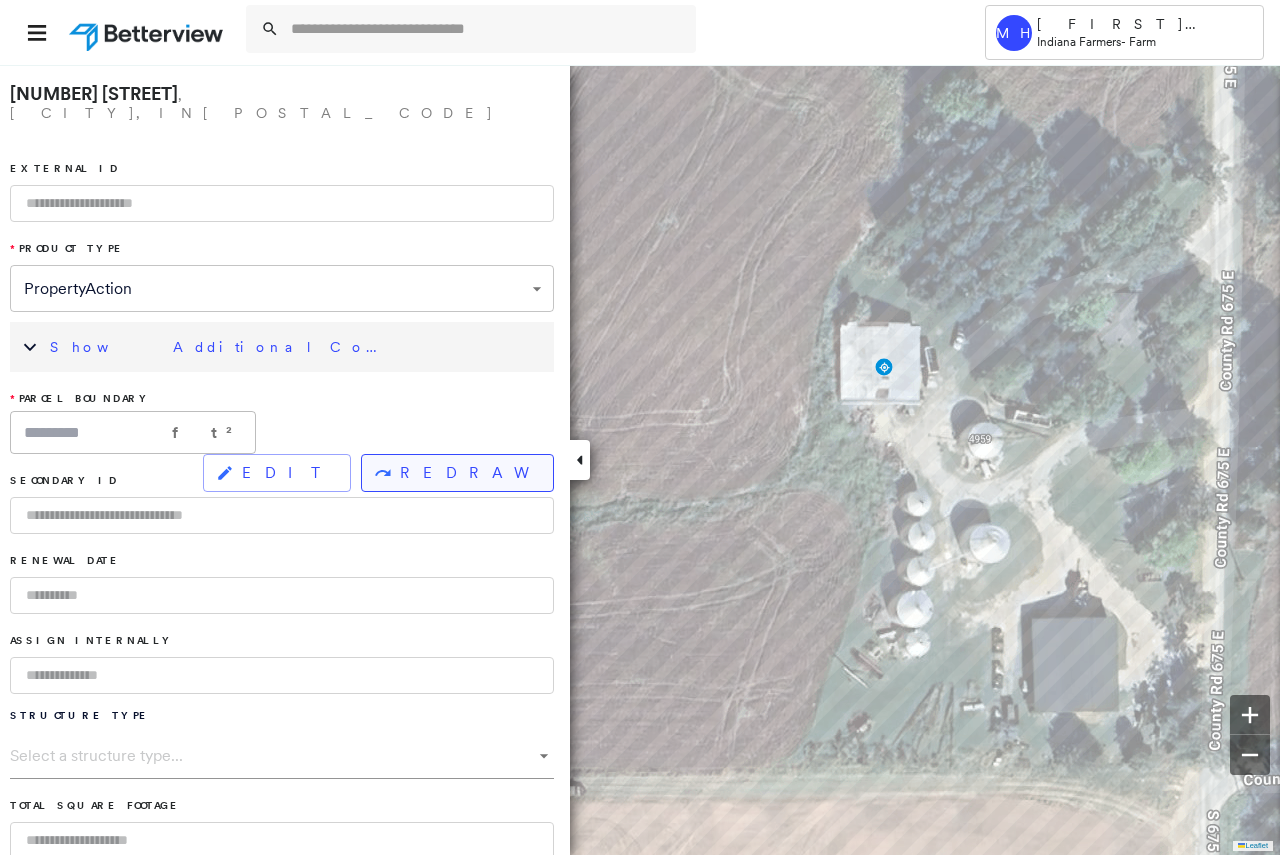 click on "REDRAW" at bounding box center [468, 473] 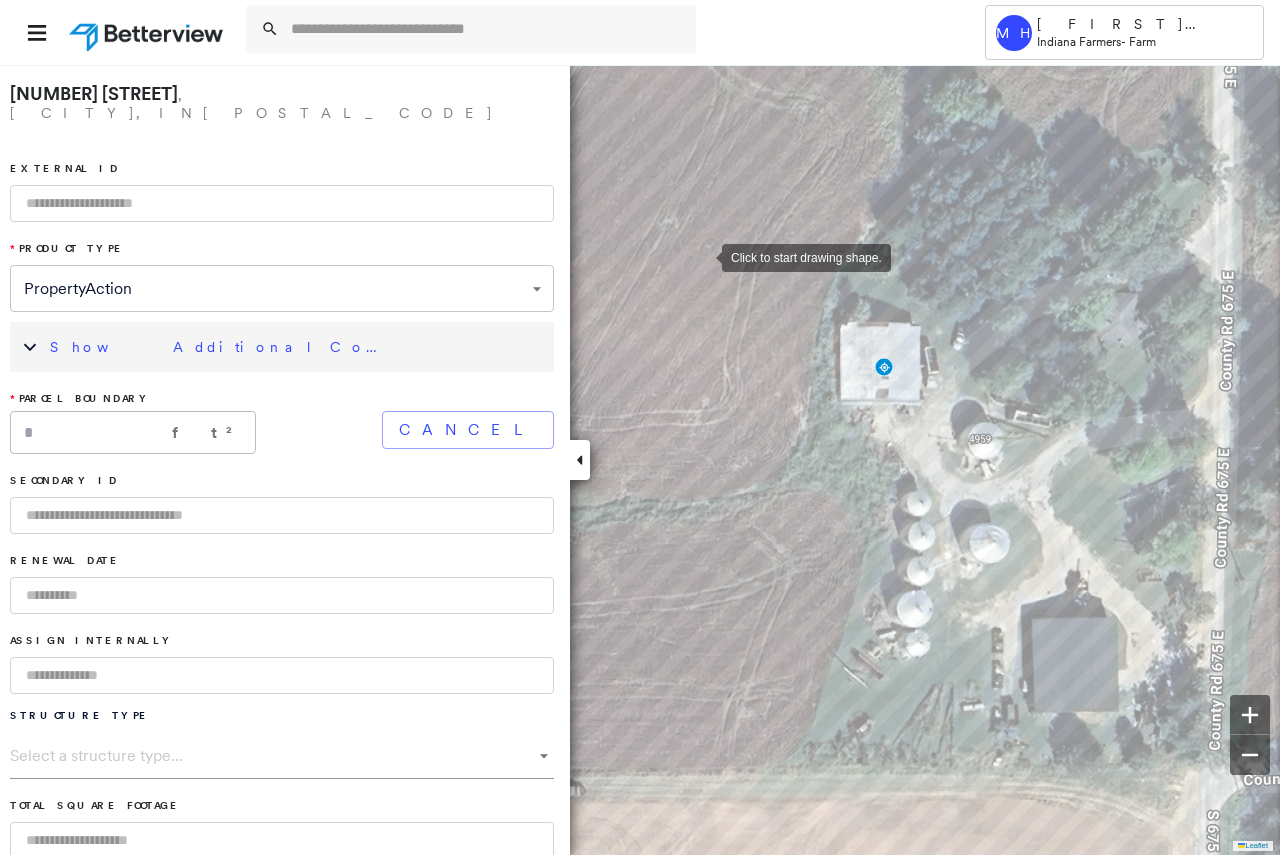 drag, startPoint x: 702, startPoint y: 256, endPoint x: 731, endPoint y: 260, distance: 29.274563 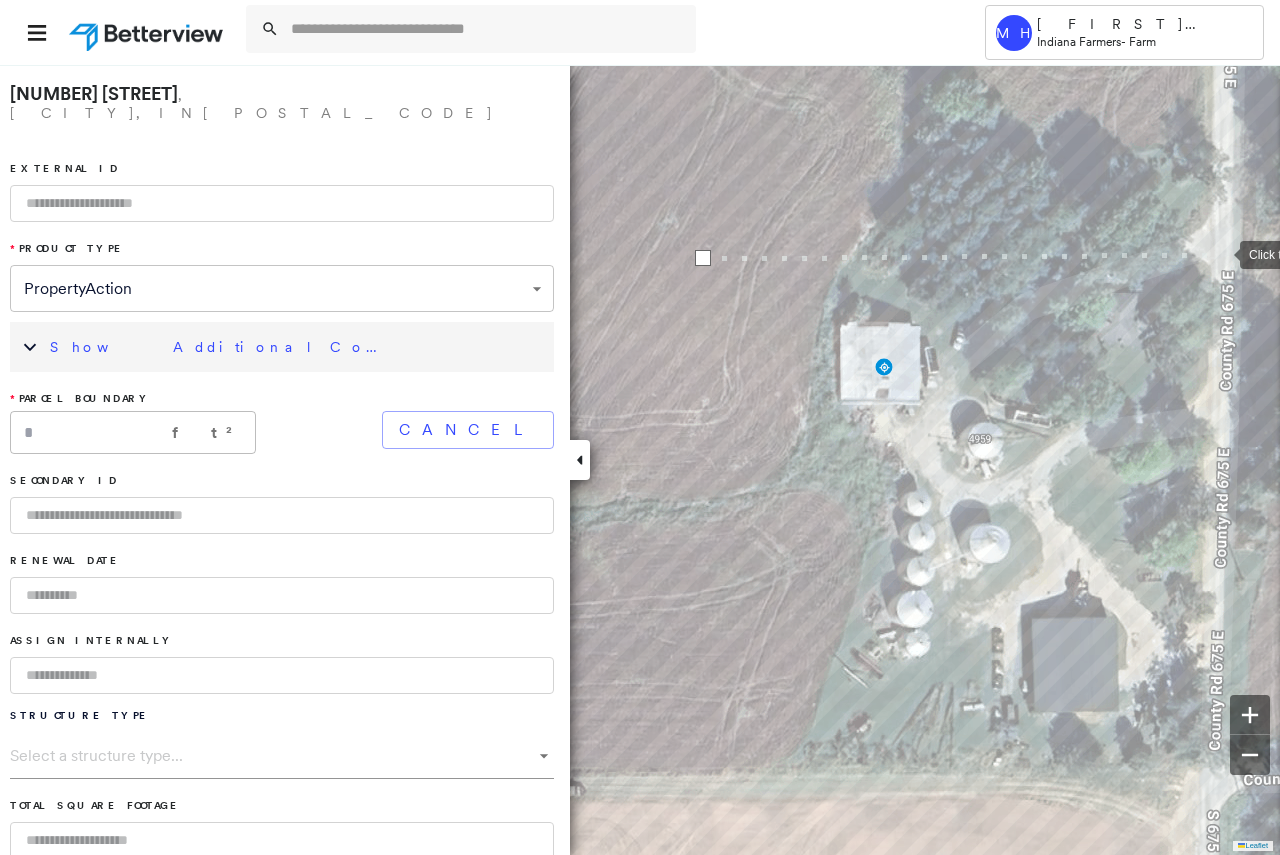 click at bounding box center [1220, 253] 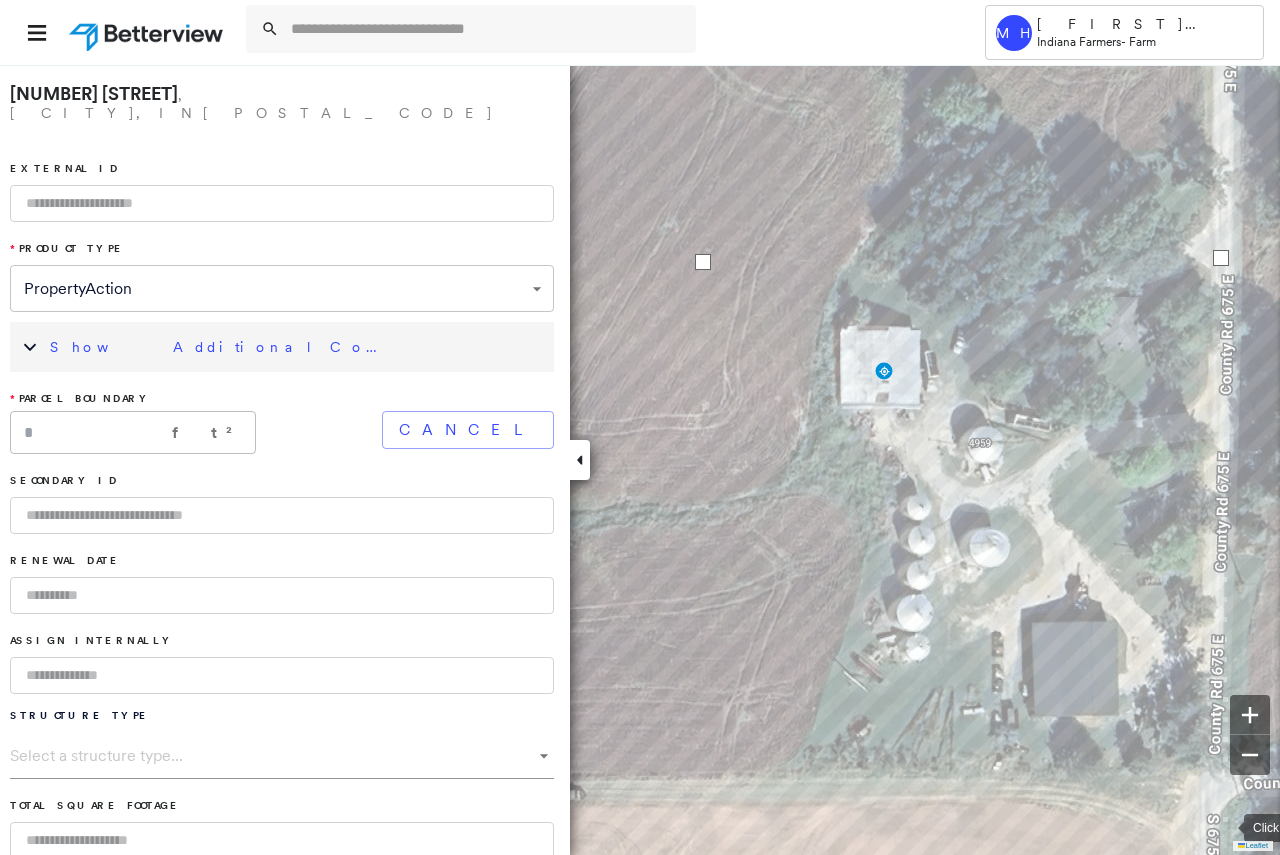click at bounding box center [1224, 826] 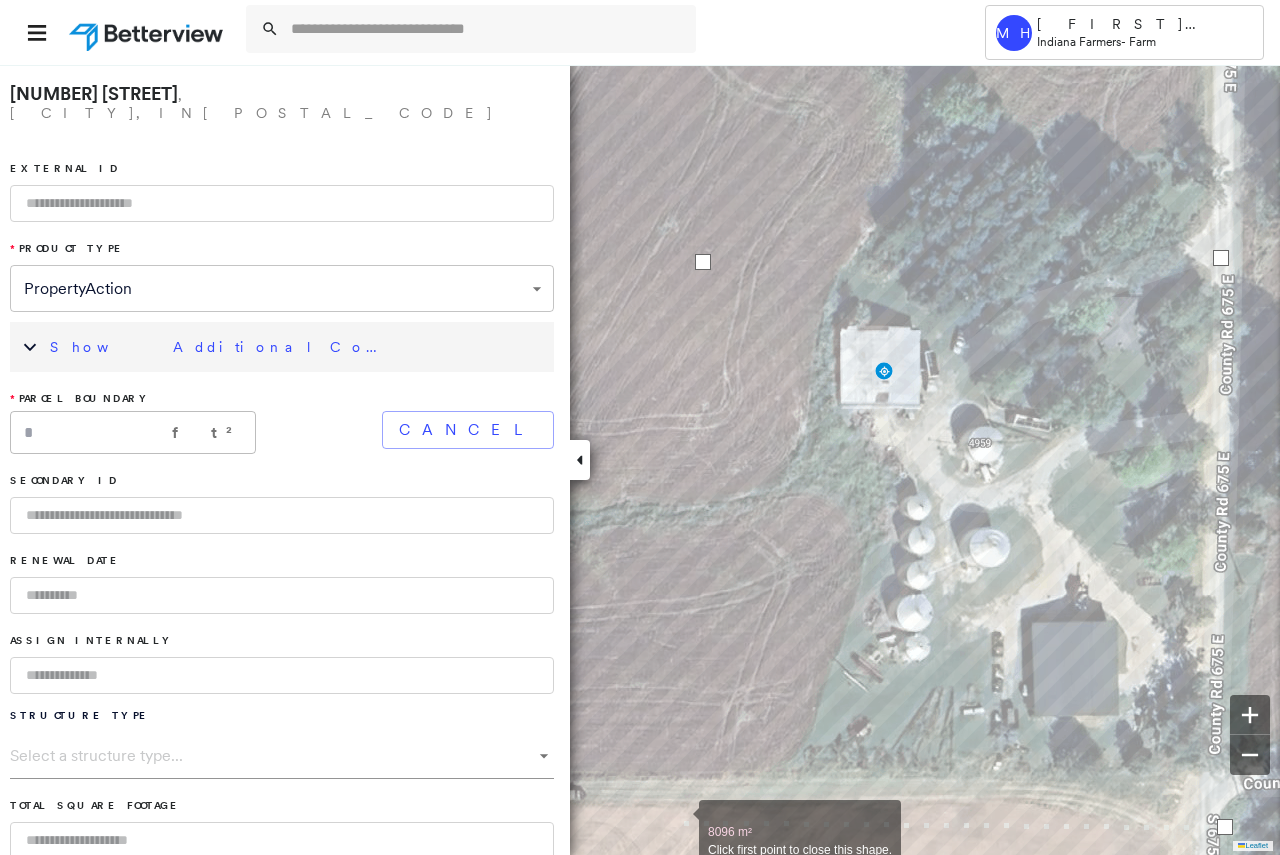 click at bounding box center (679, 821) 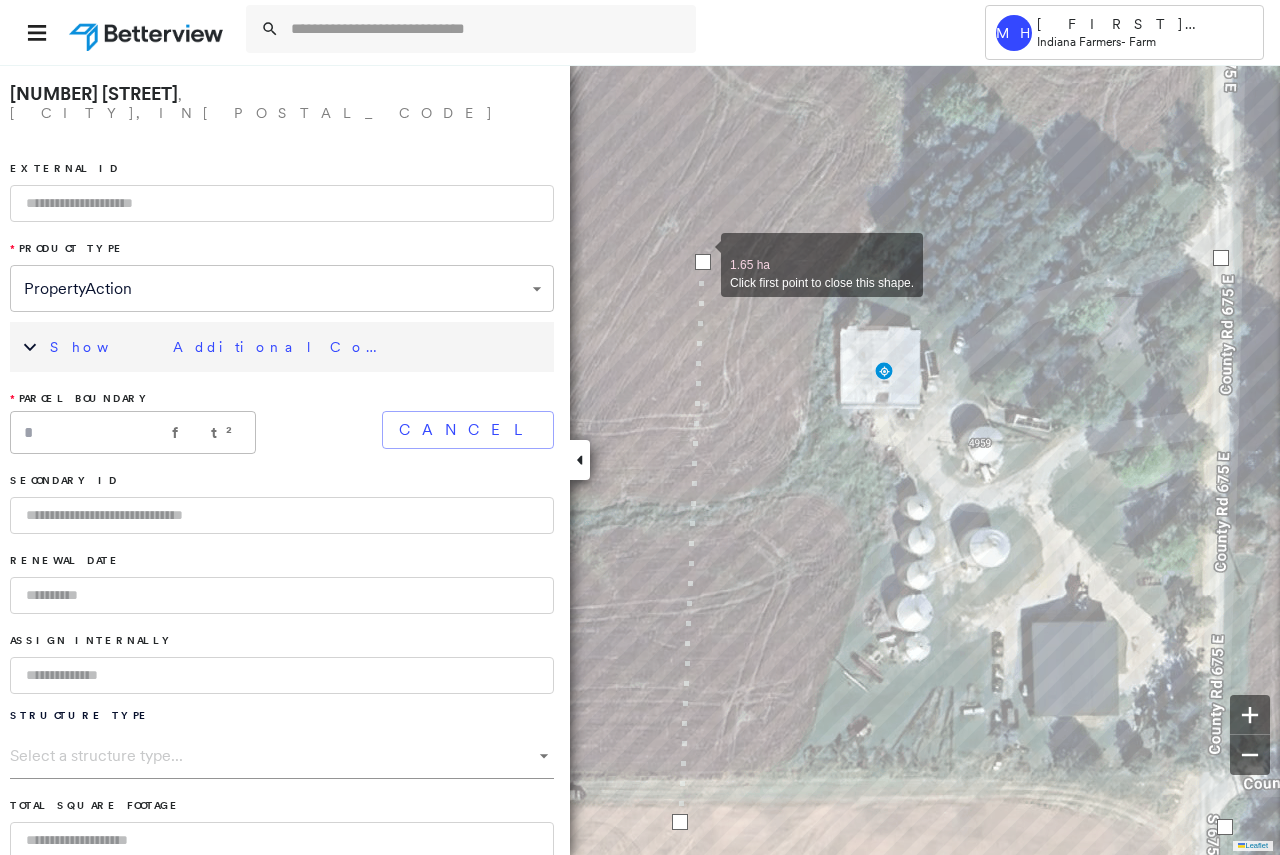 click at bounding box center (703, 262) 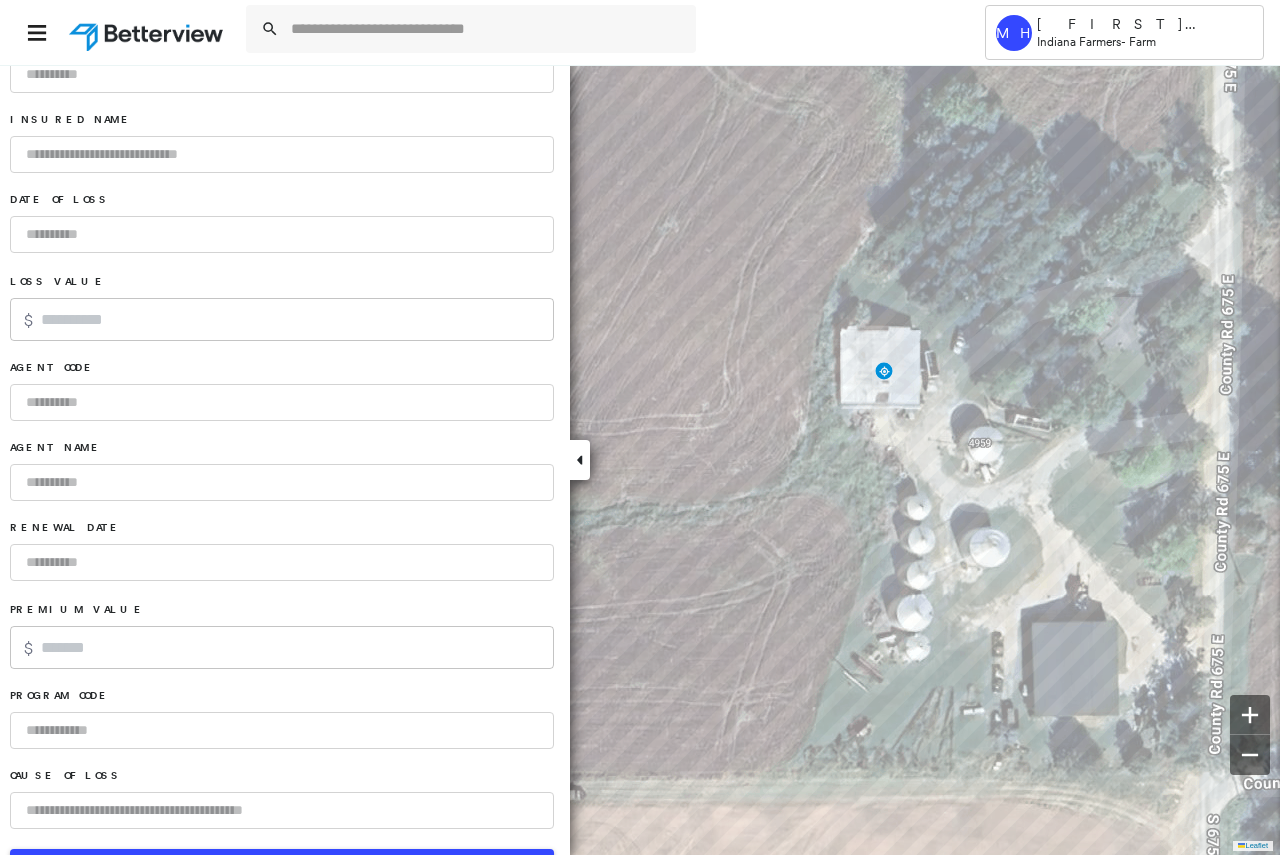 scroll, scrollTop: 1198, scrollLeft: 0, axis: vertical 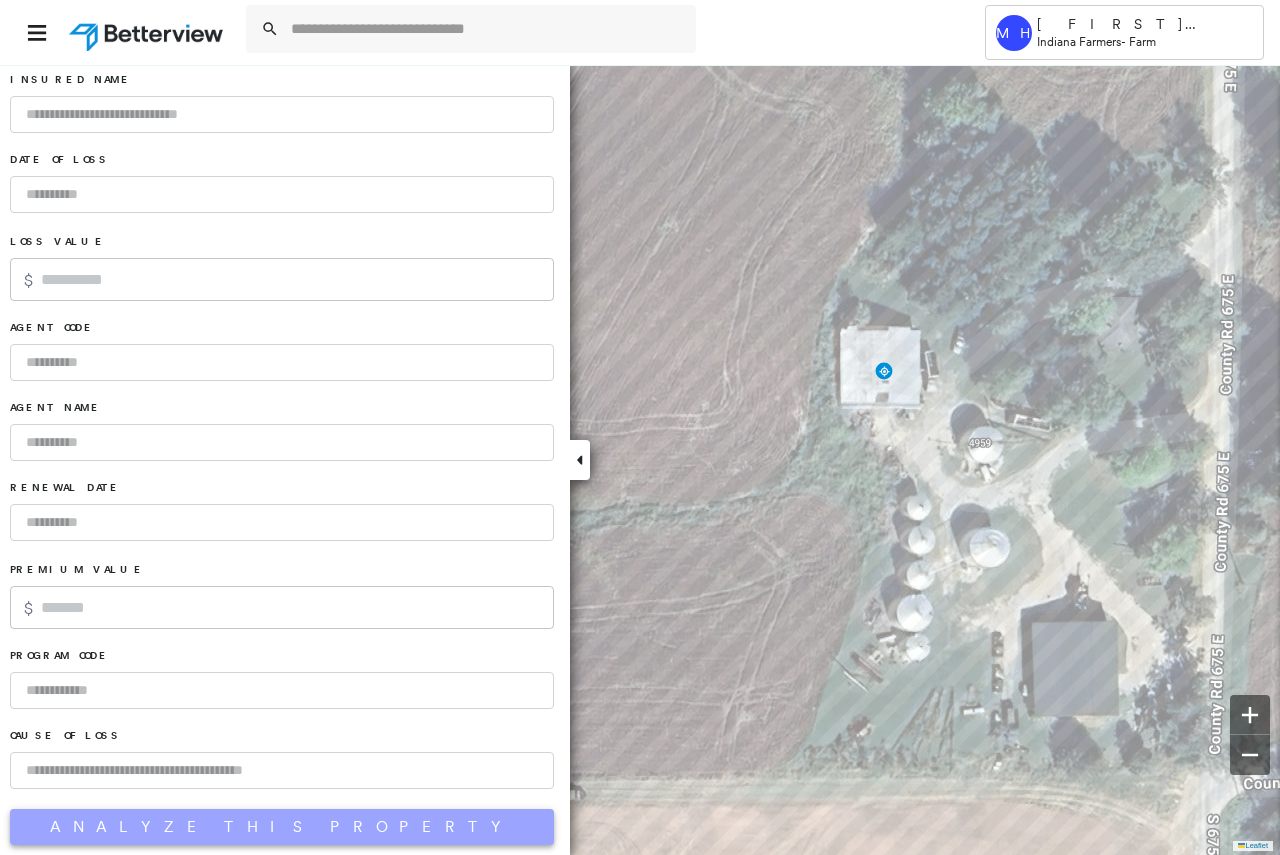 click on "Analyze This Property" at bounding box center [282, 827] 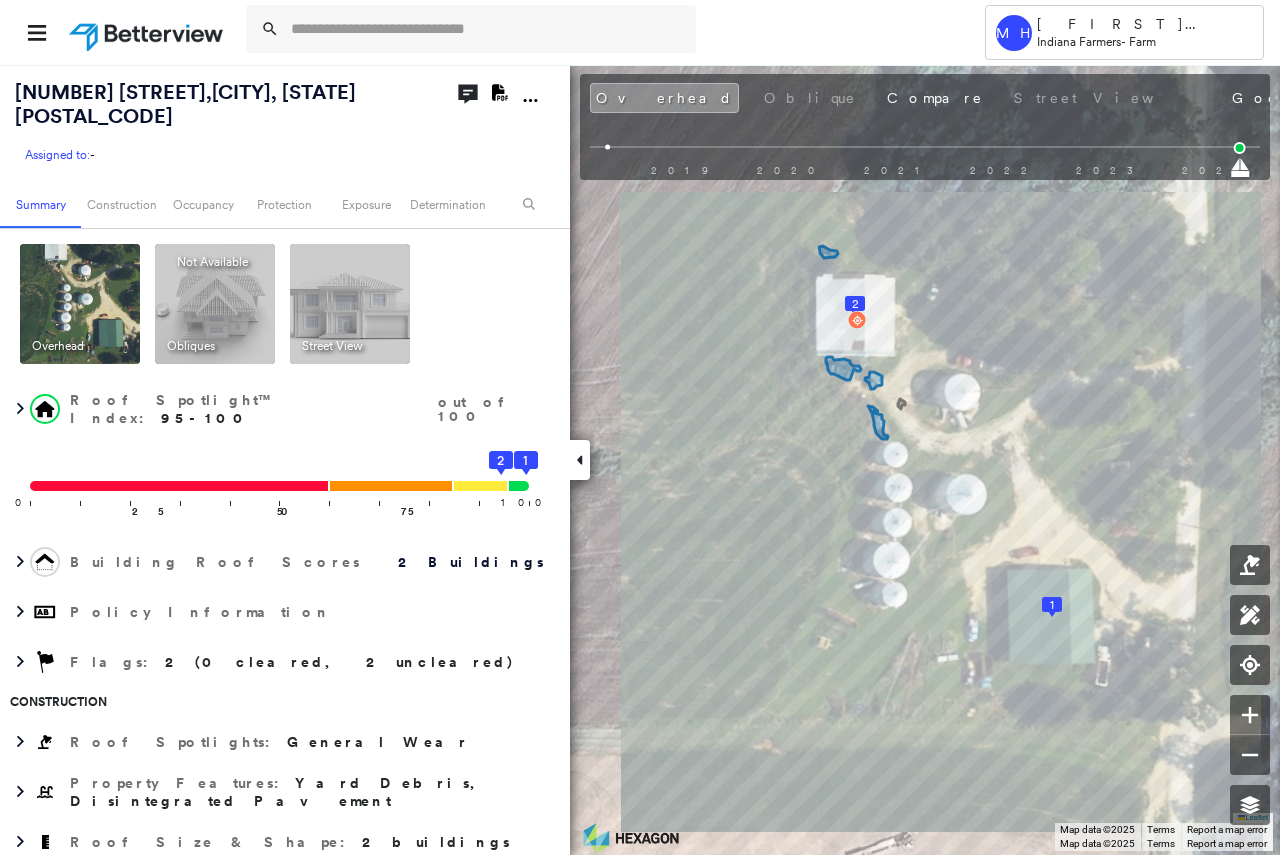 click on "Download PDF Report" 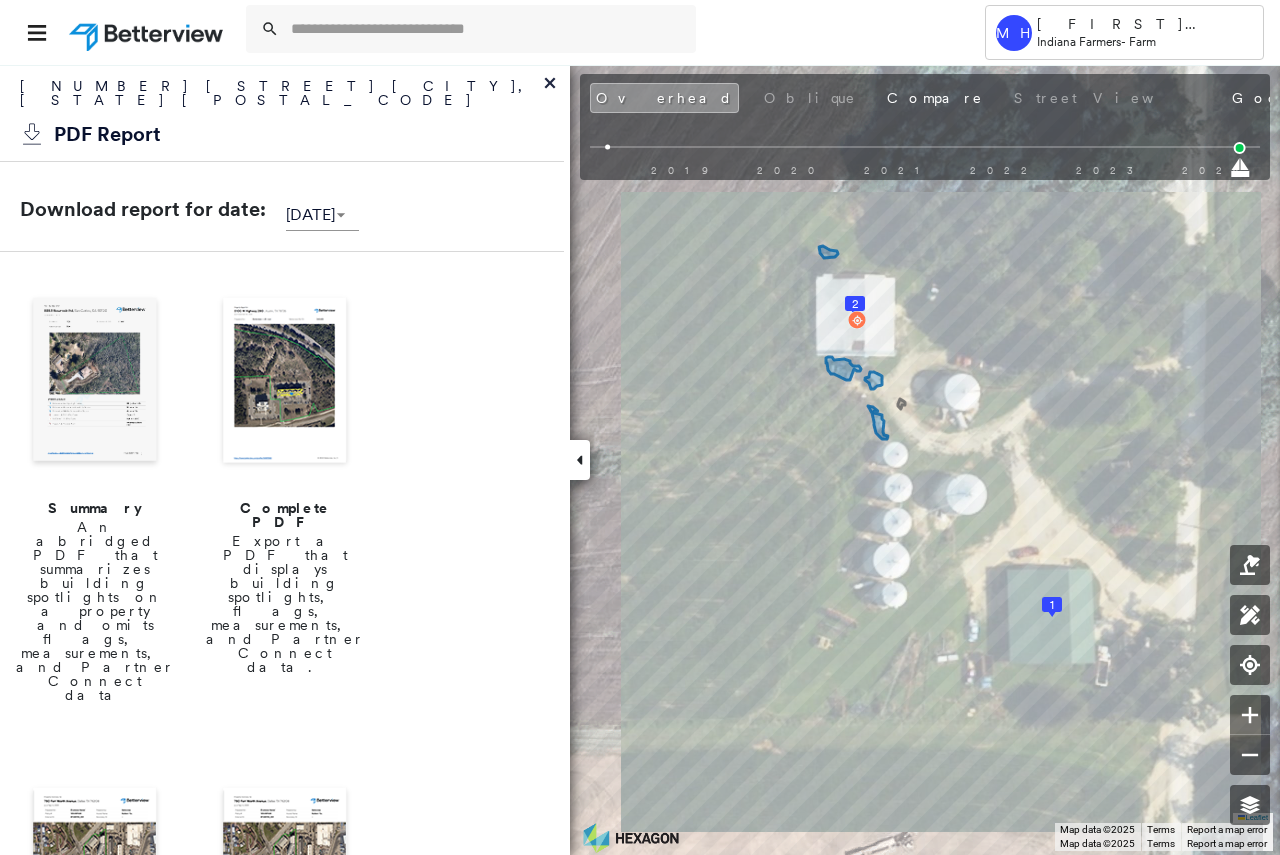 click at bounding box center [285, 382] 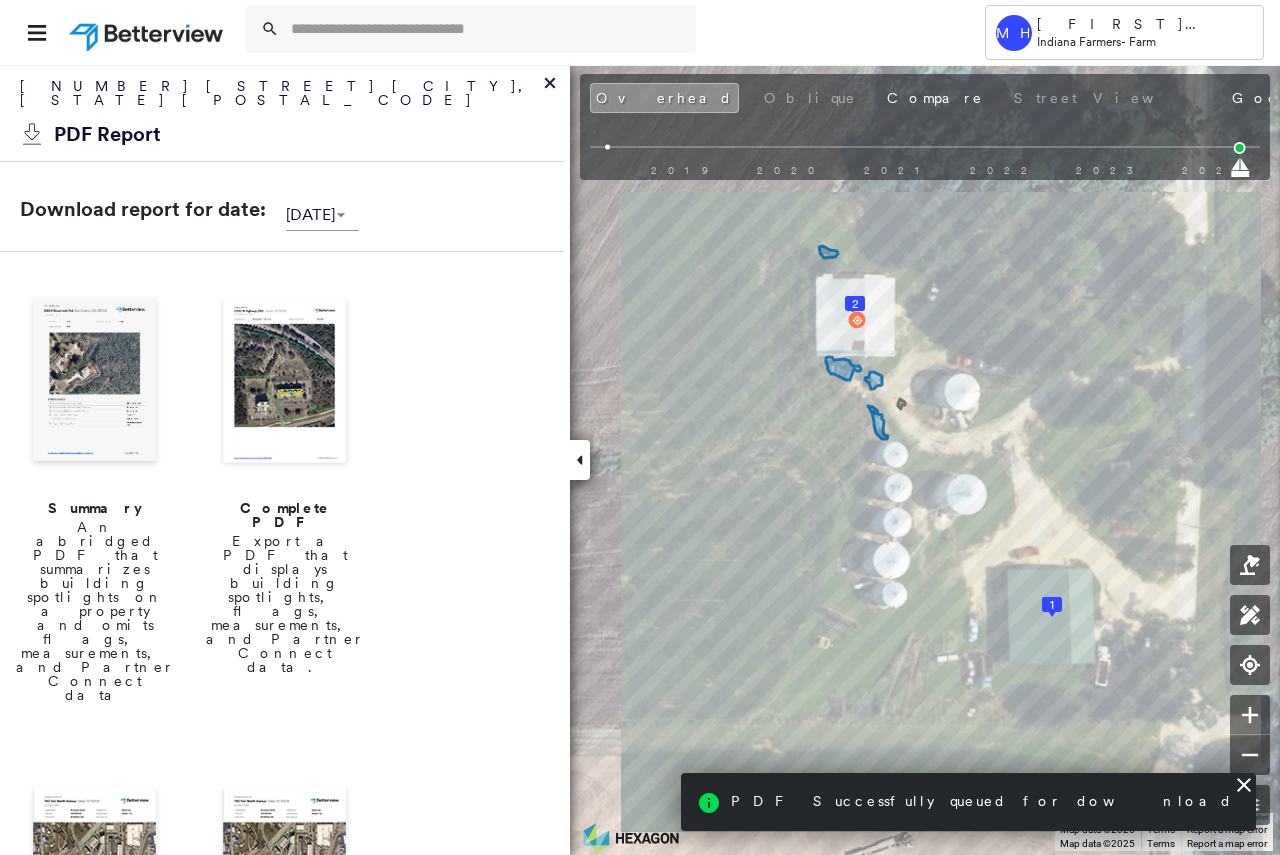 click at bounding box center (285, 382) 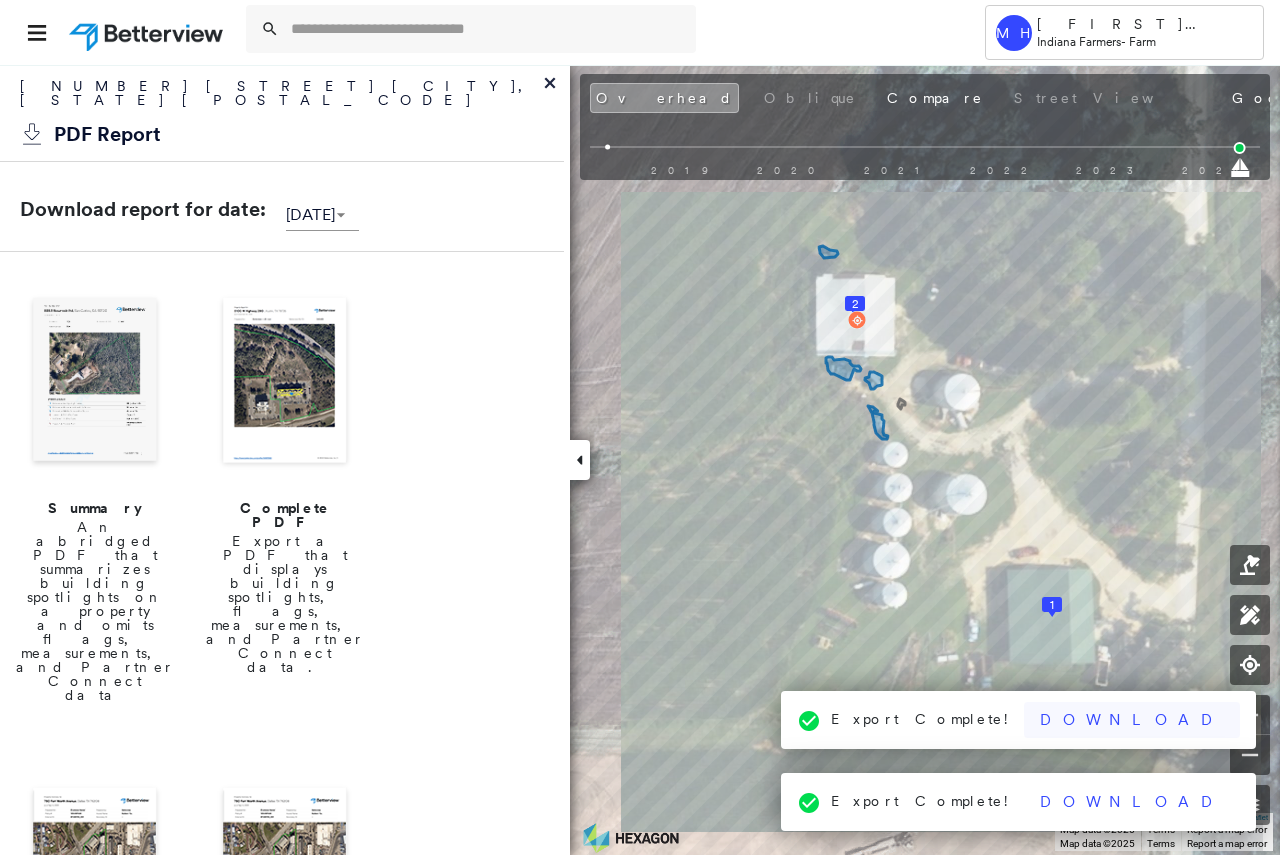 click on "Download" at bounding box center [1132, 720] 